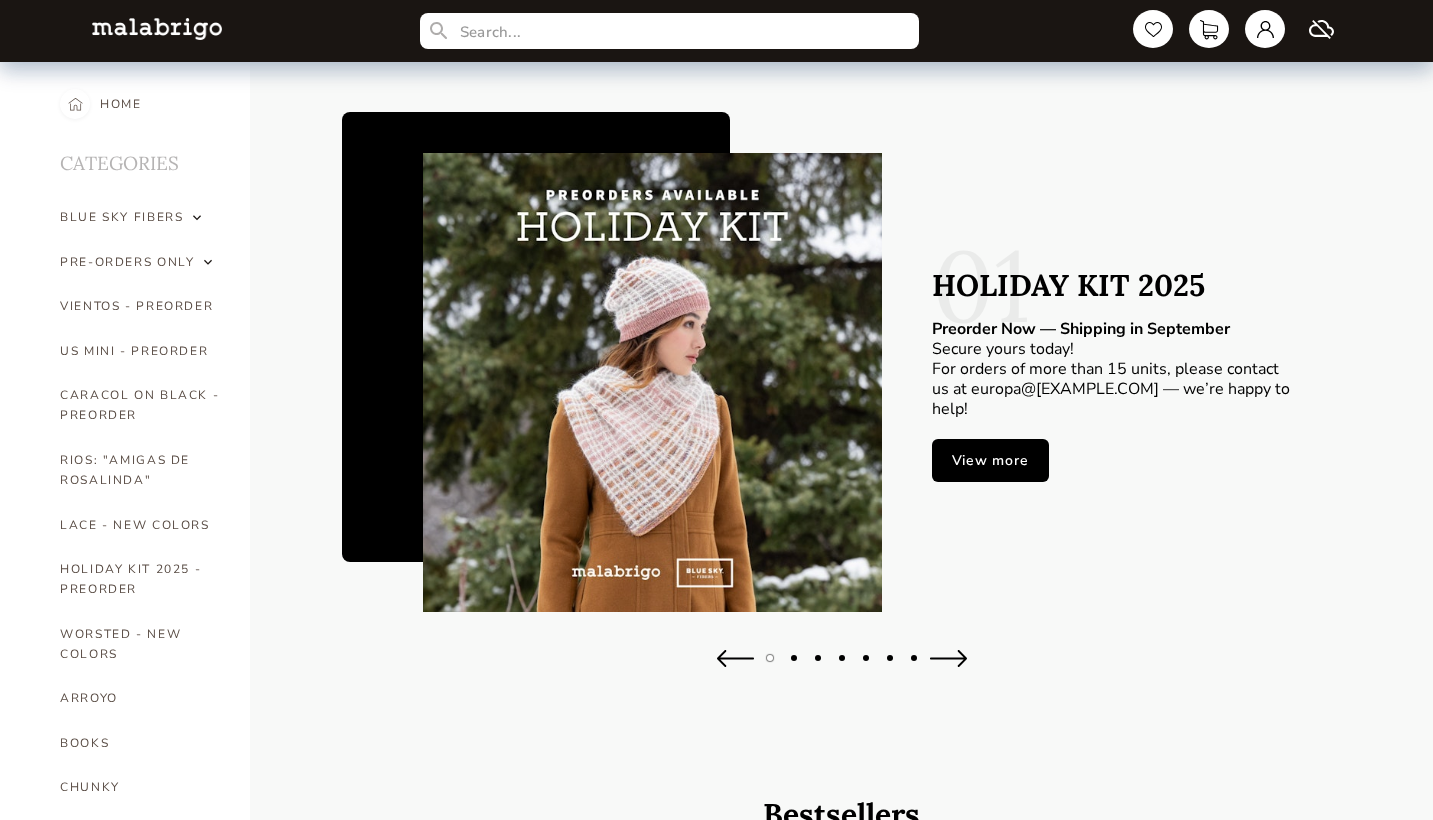 scroll, scrollTop: 0, scrollLeft: 0, axis: both 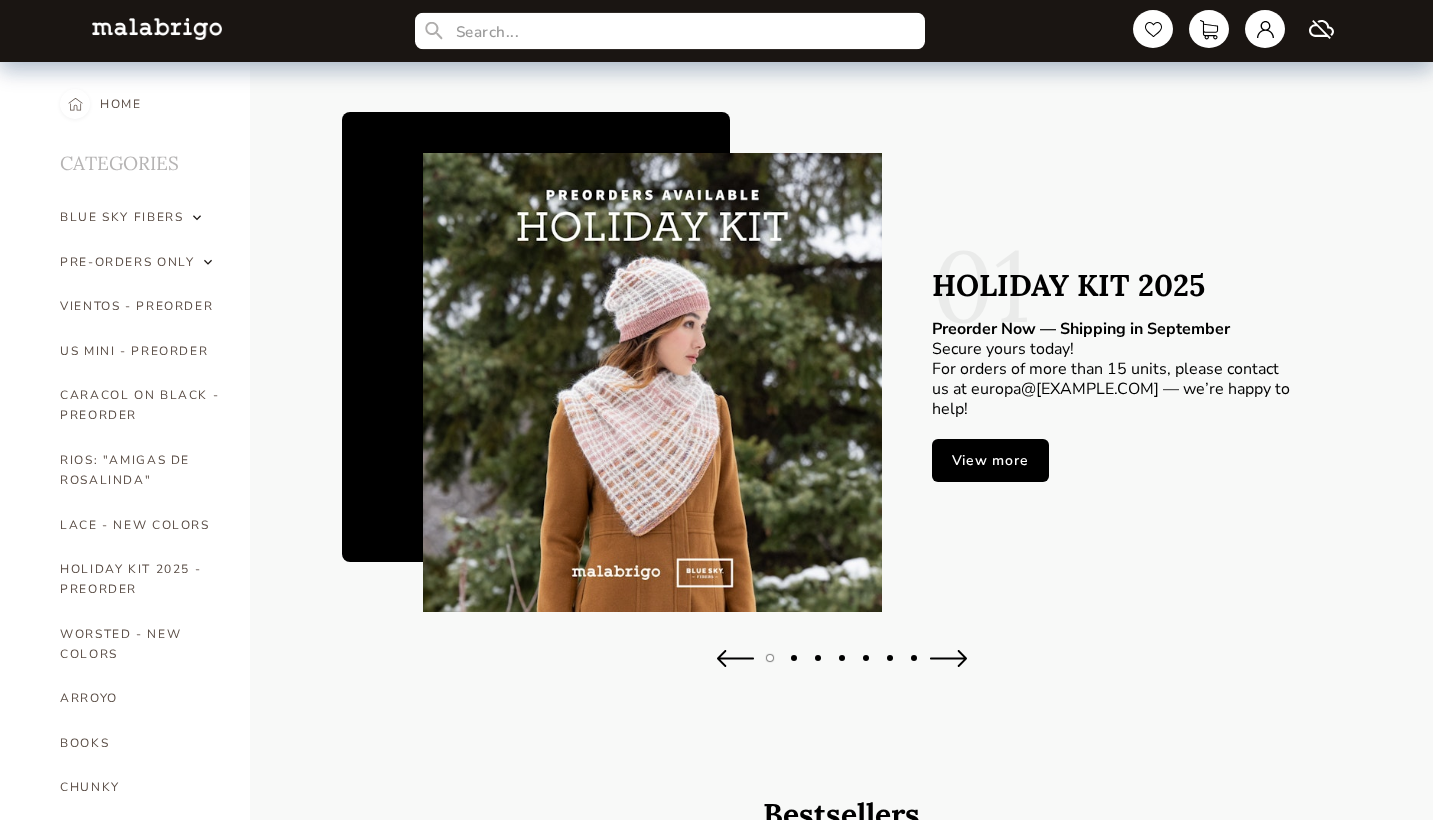 click at bounding box center (670, 31) 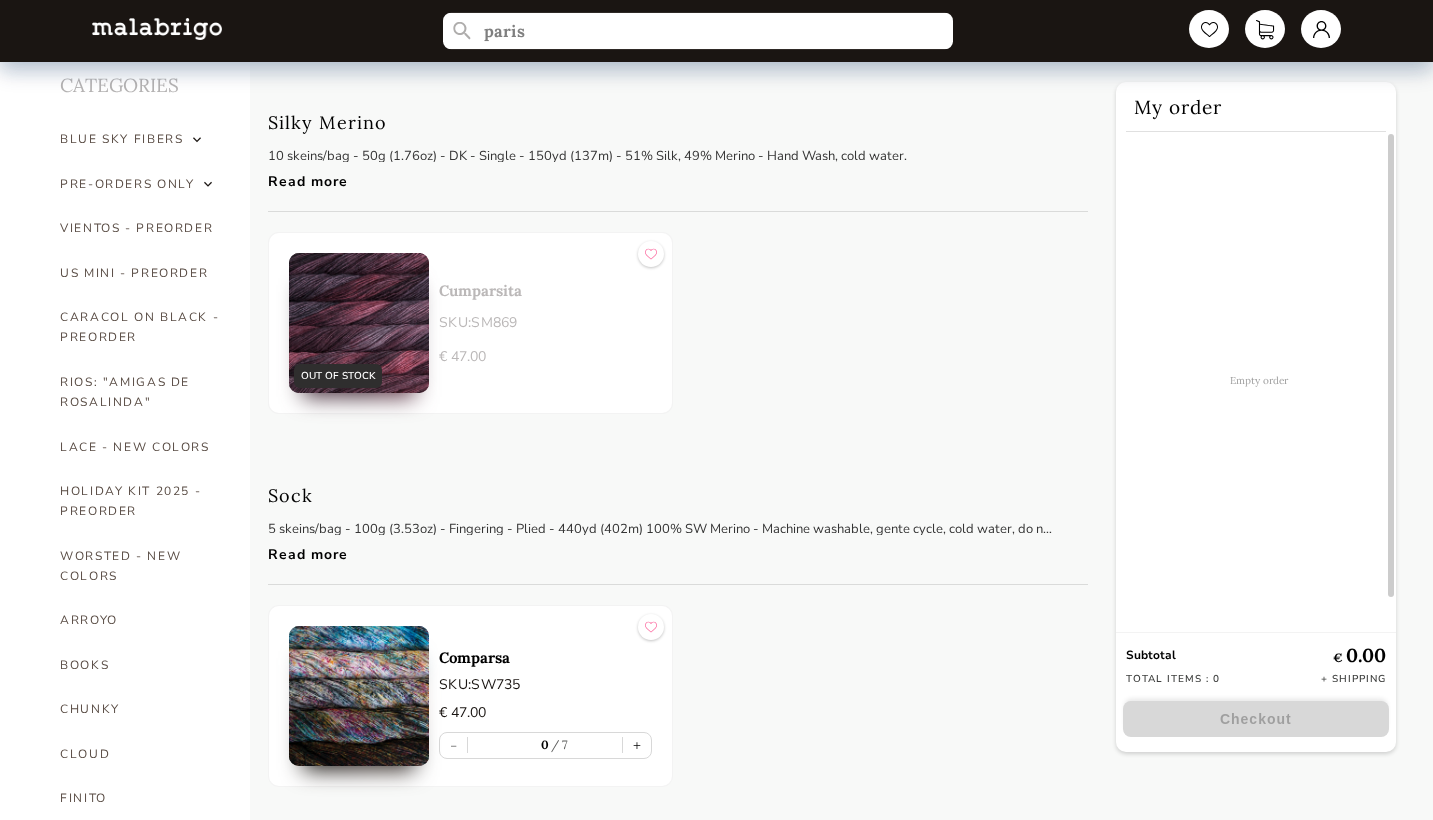 scroll, scrollTop: 79, scrollLeft: 0, axis: vertical 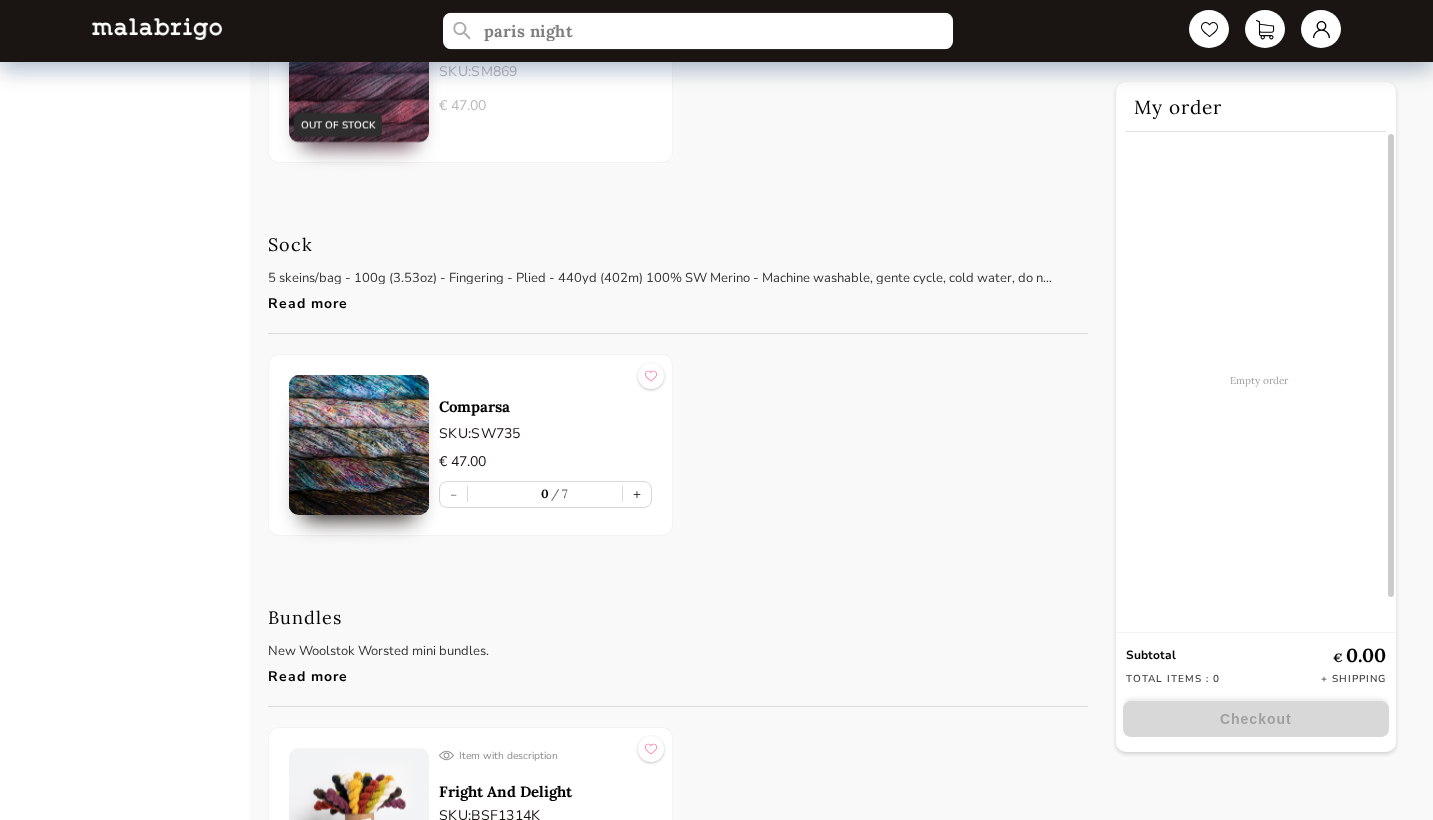 type on "paris night" 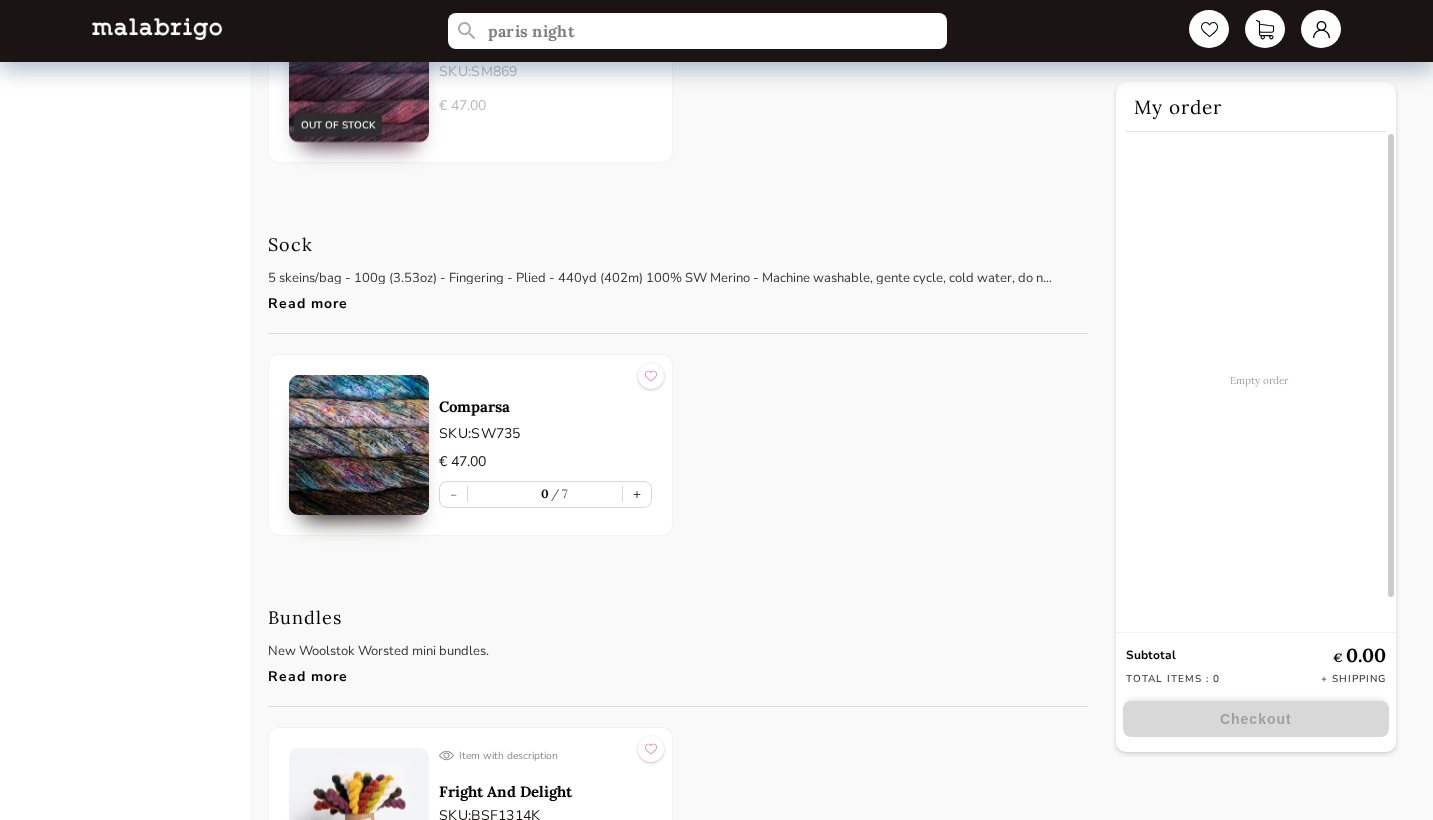 click on "Sock" at bounding box center [290, 244] 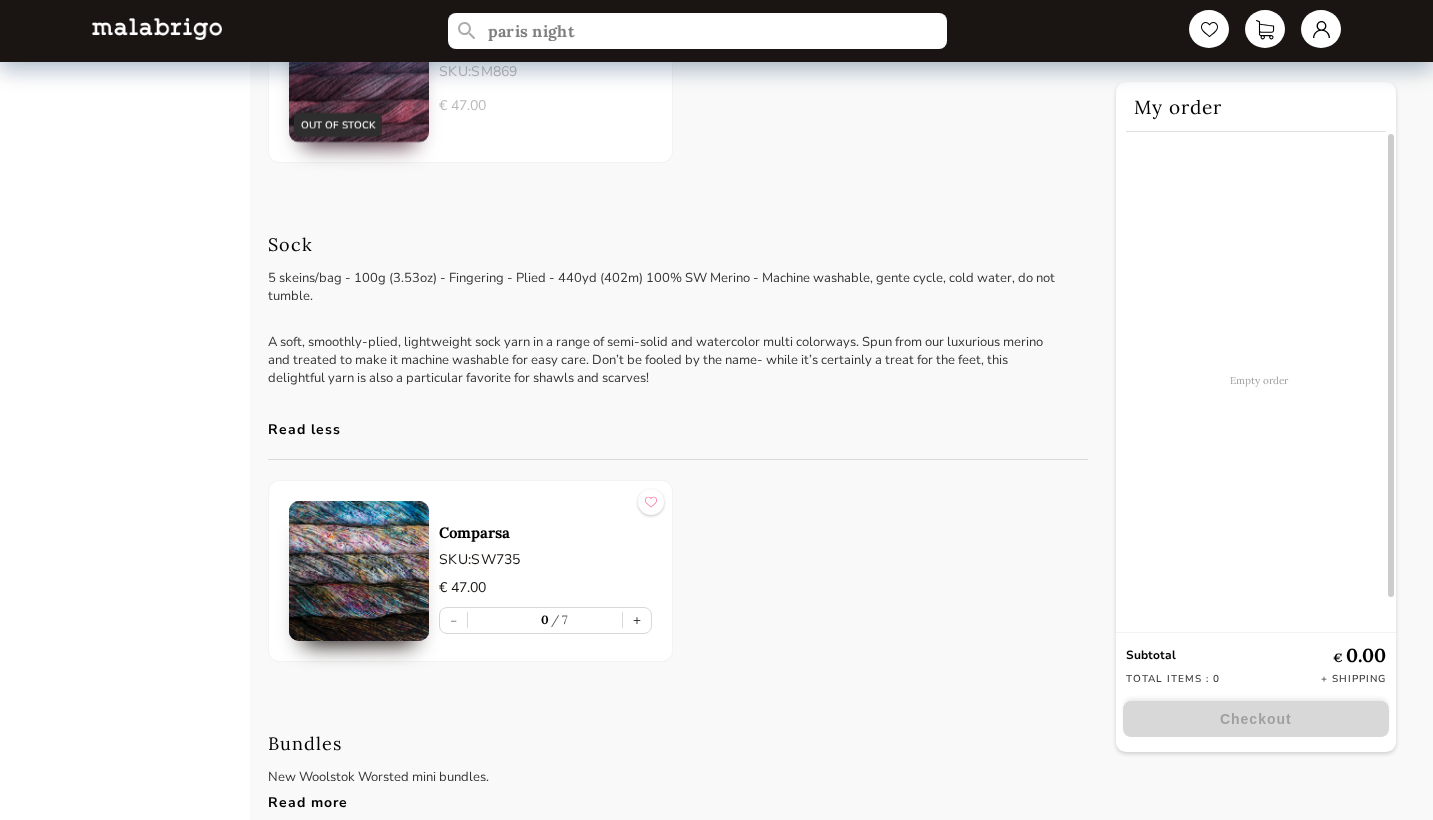 click on "Read less" at bounding box center (663, 424) 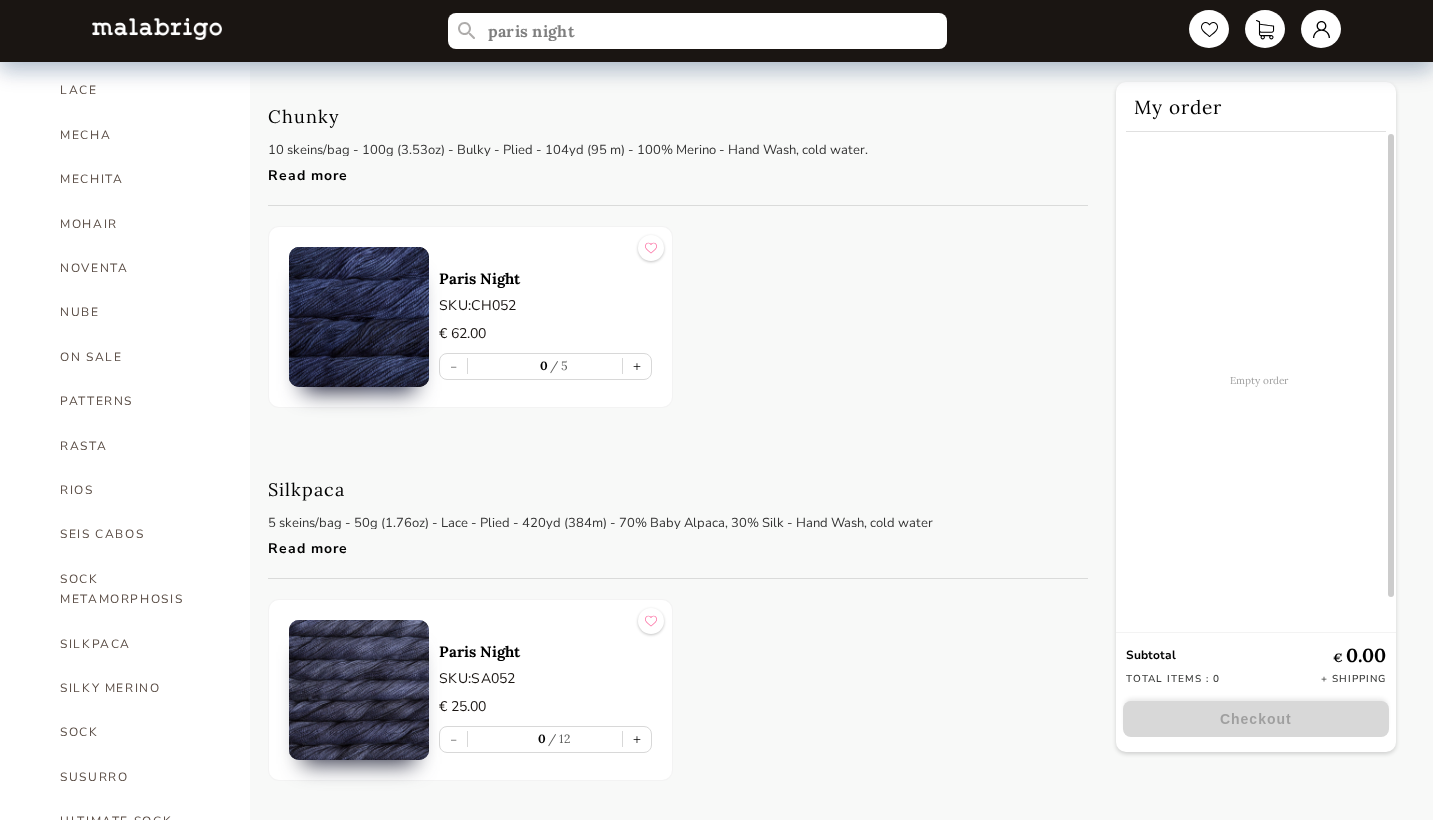 scroll, scrollTop: 865, scrollLeft: 0, axis: vertical 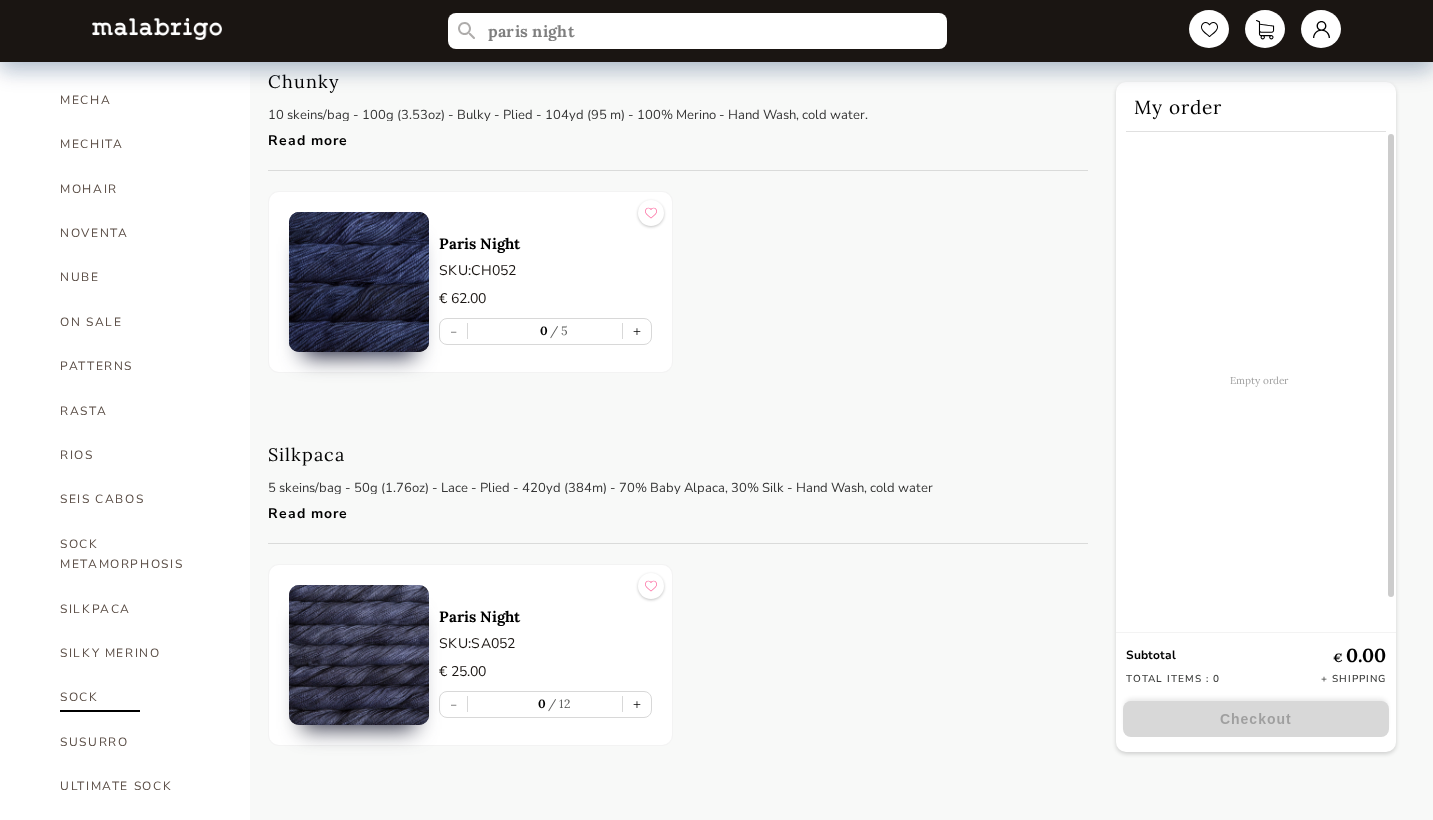 click on "SOCK" at bounding box center [140, 697] 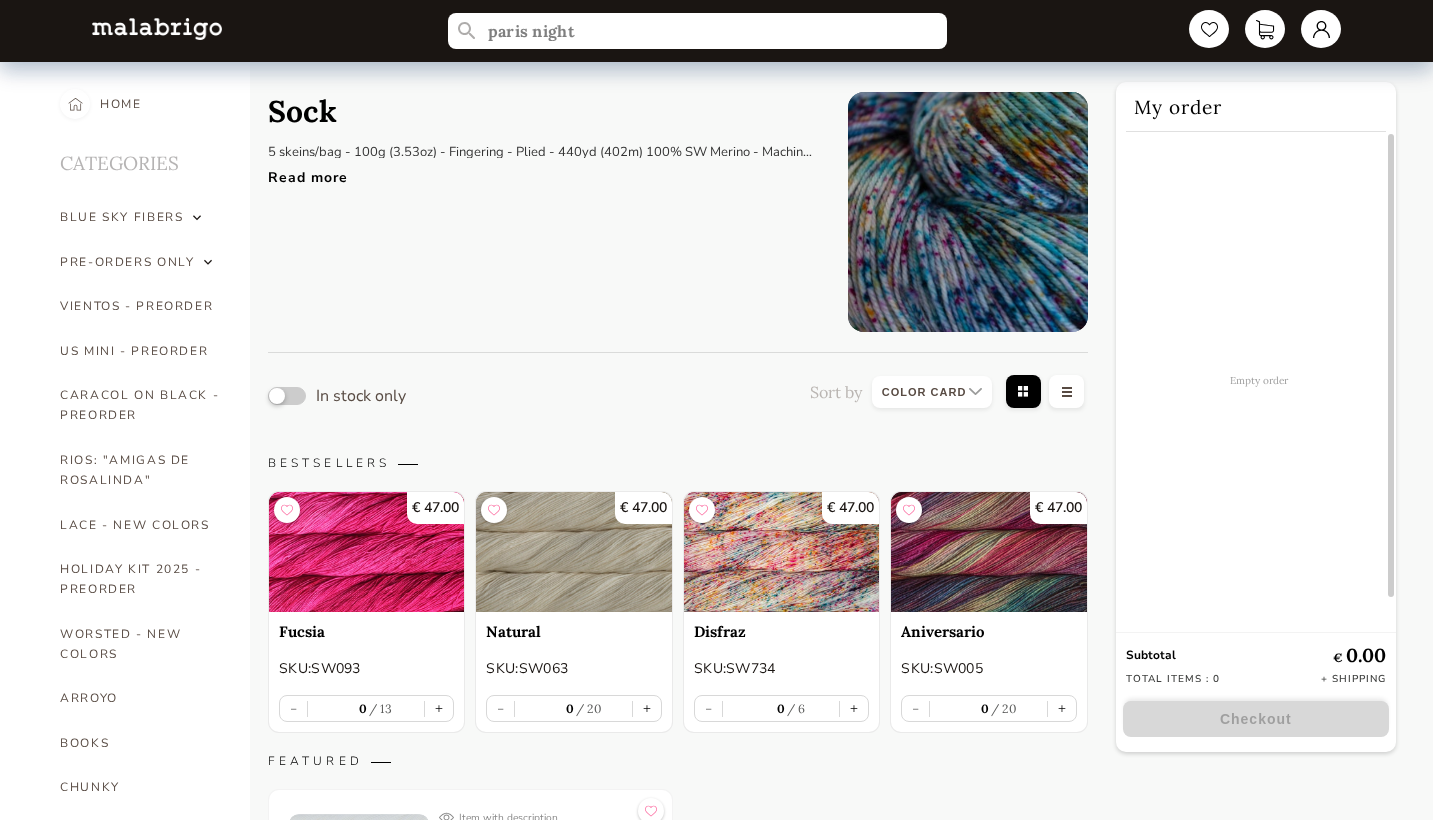 scroll, scrollTop: 0, scrollLeft: 0, axis: both 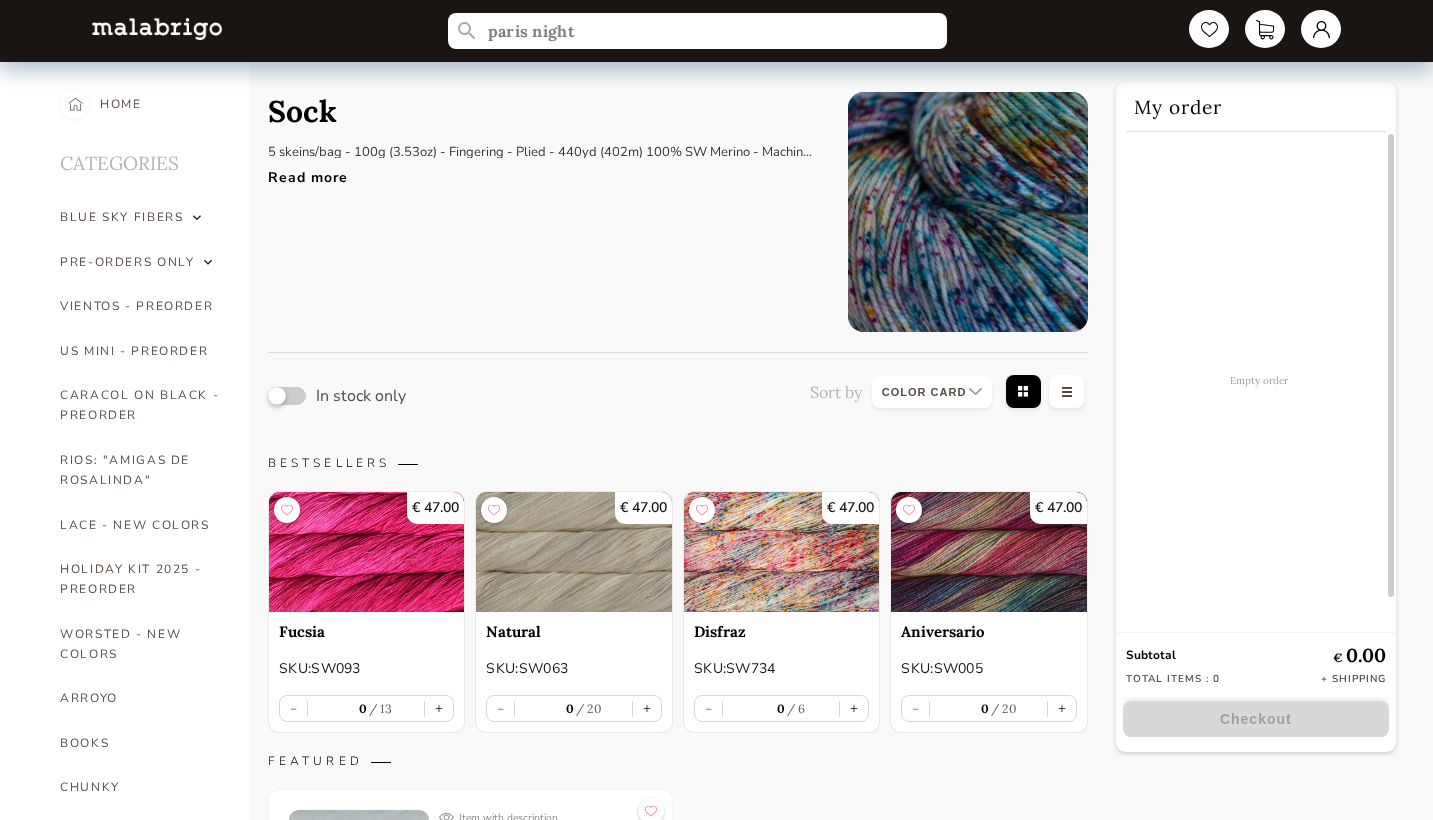 click at bounding box center [287, 396] 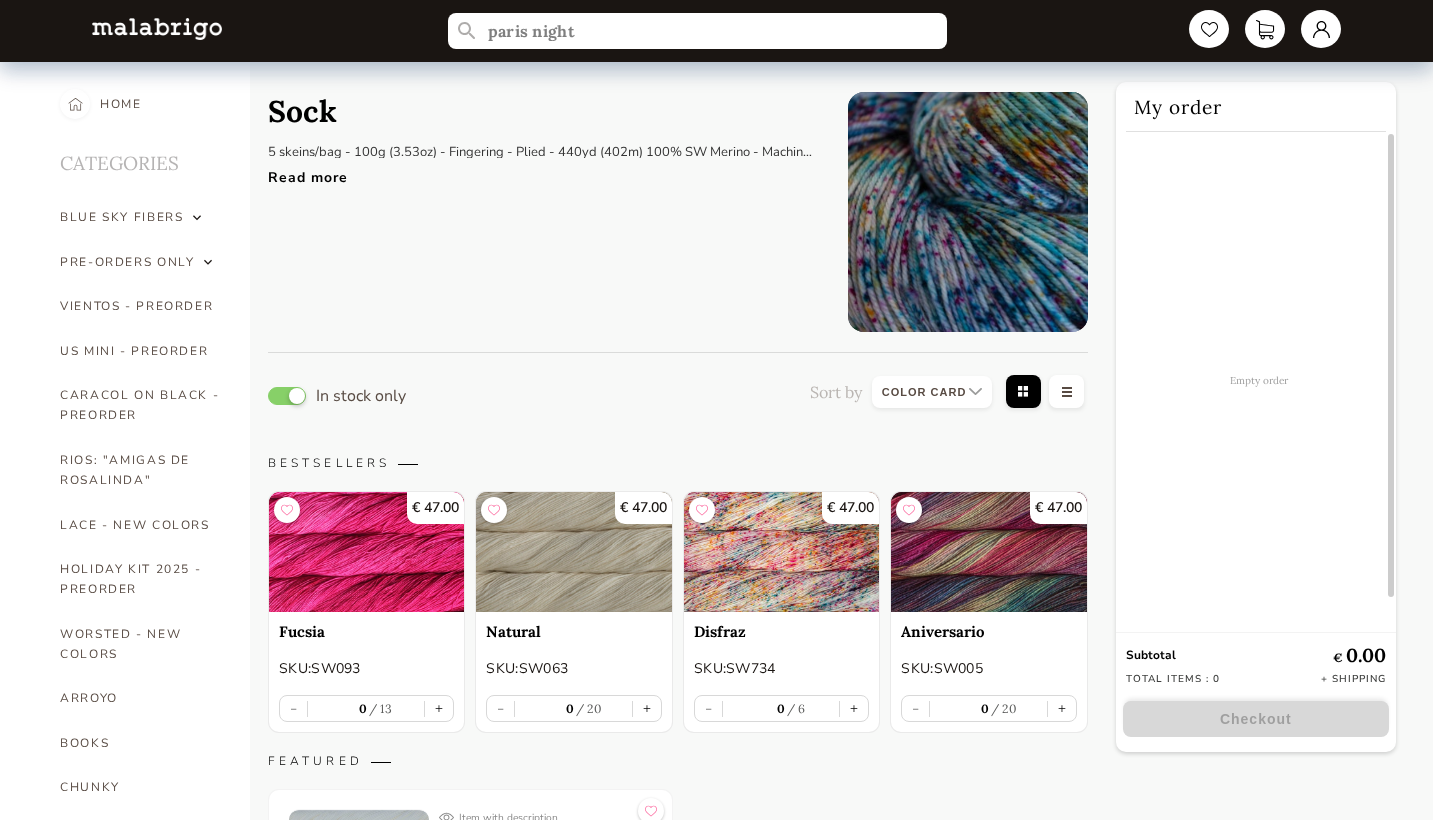 scroll, scrollTop: 0, scrollLeft: 0, axis: both 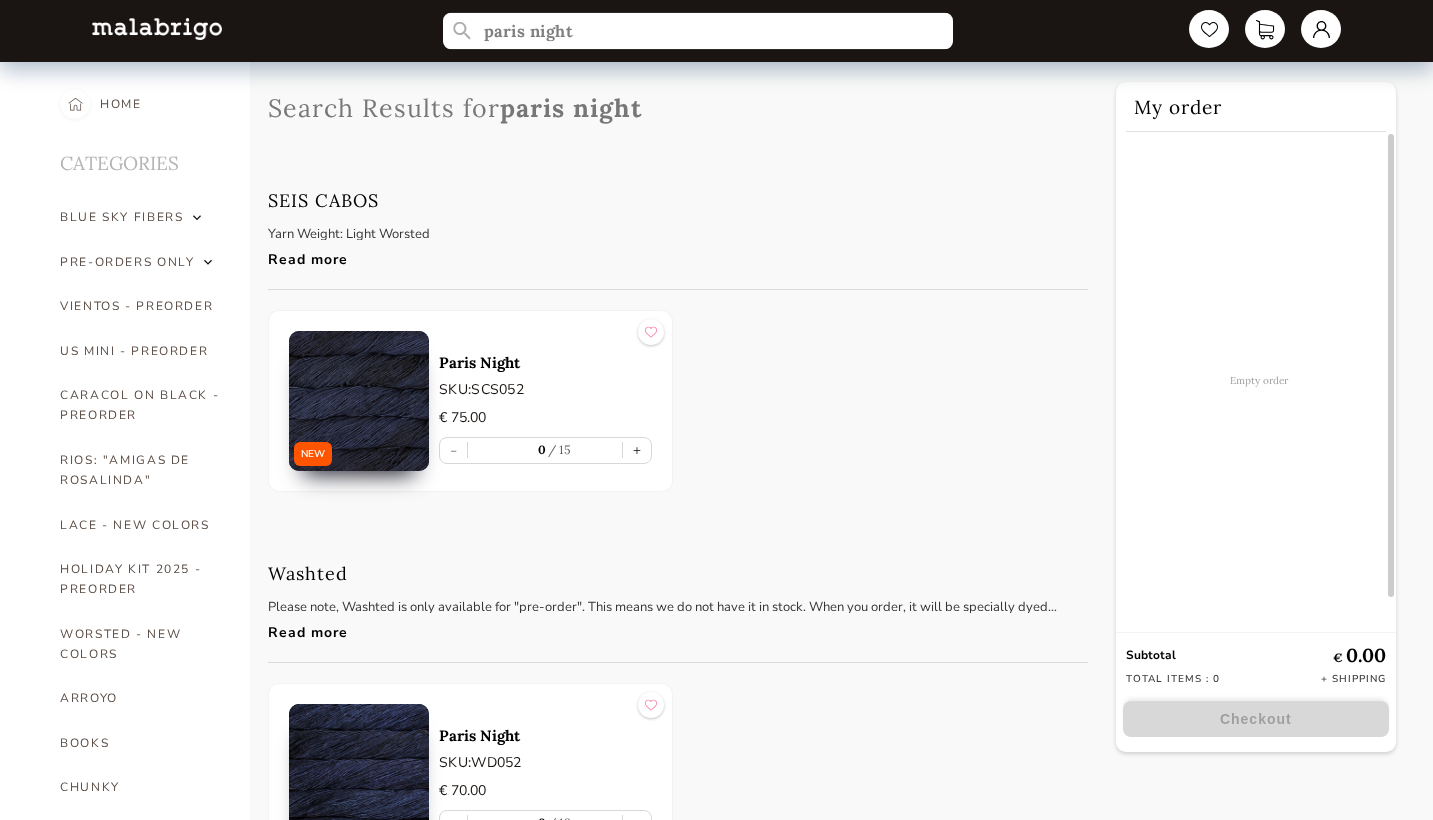 drag, startPoint x: 607, startPoint y: 34, endPoint x: 426, endPoint y: 23, distance: 181.33394 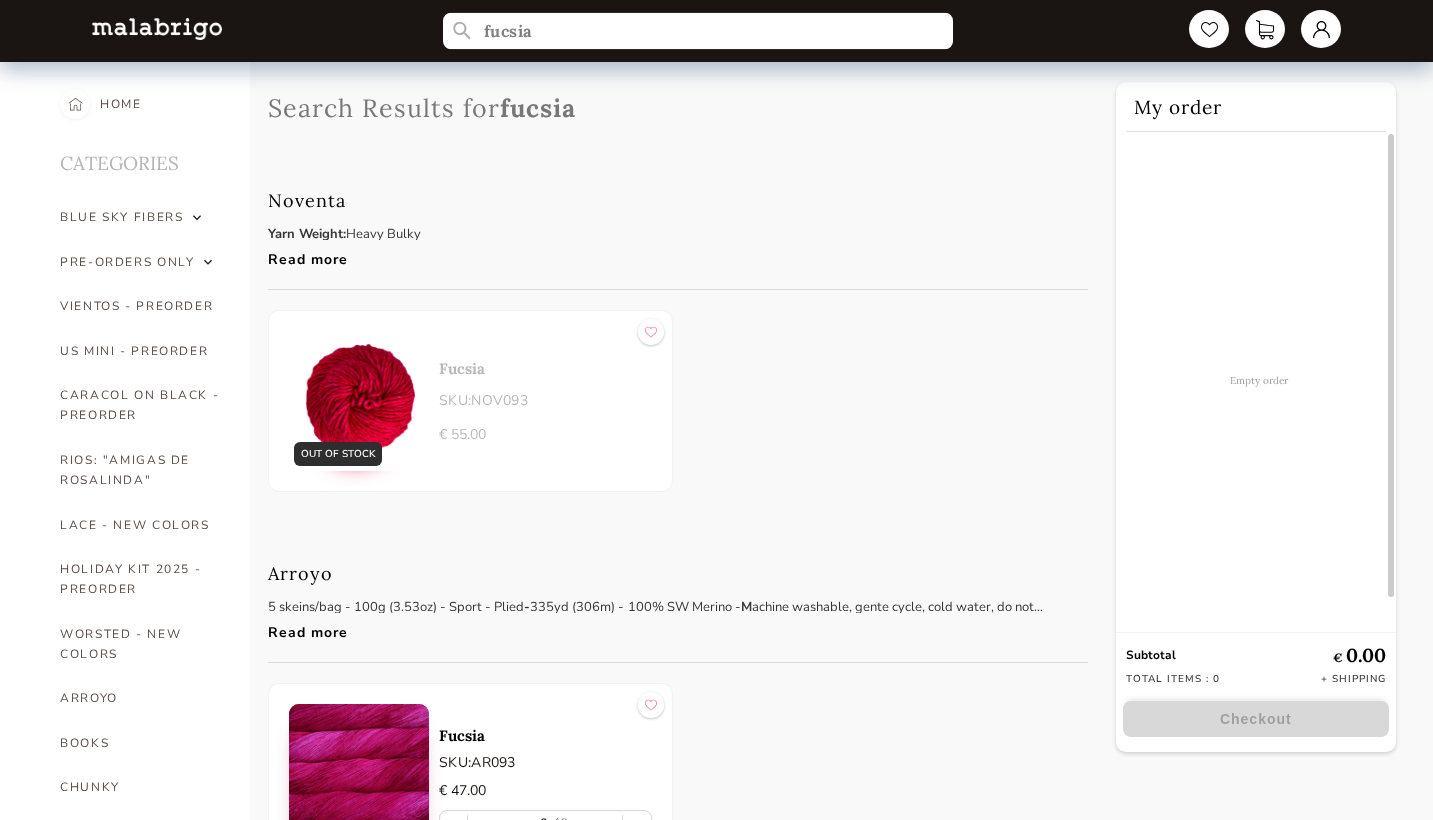 scroll, scrollTop: 0, scrollLeft: 0, axis: both 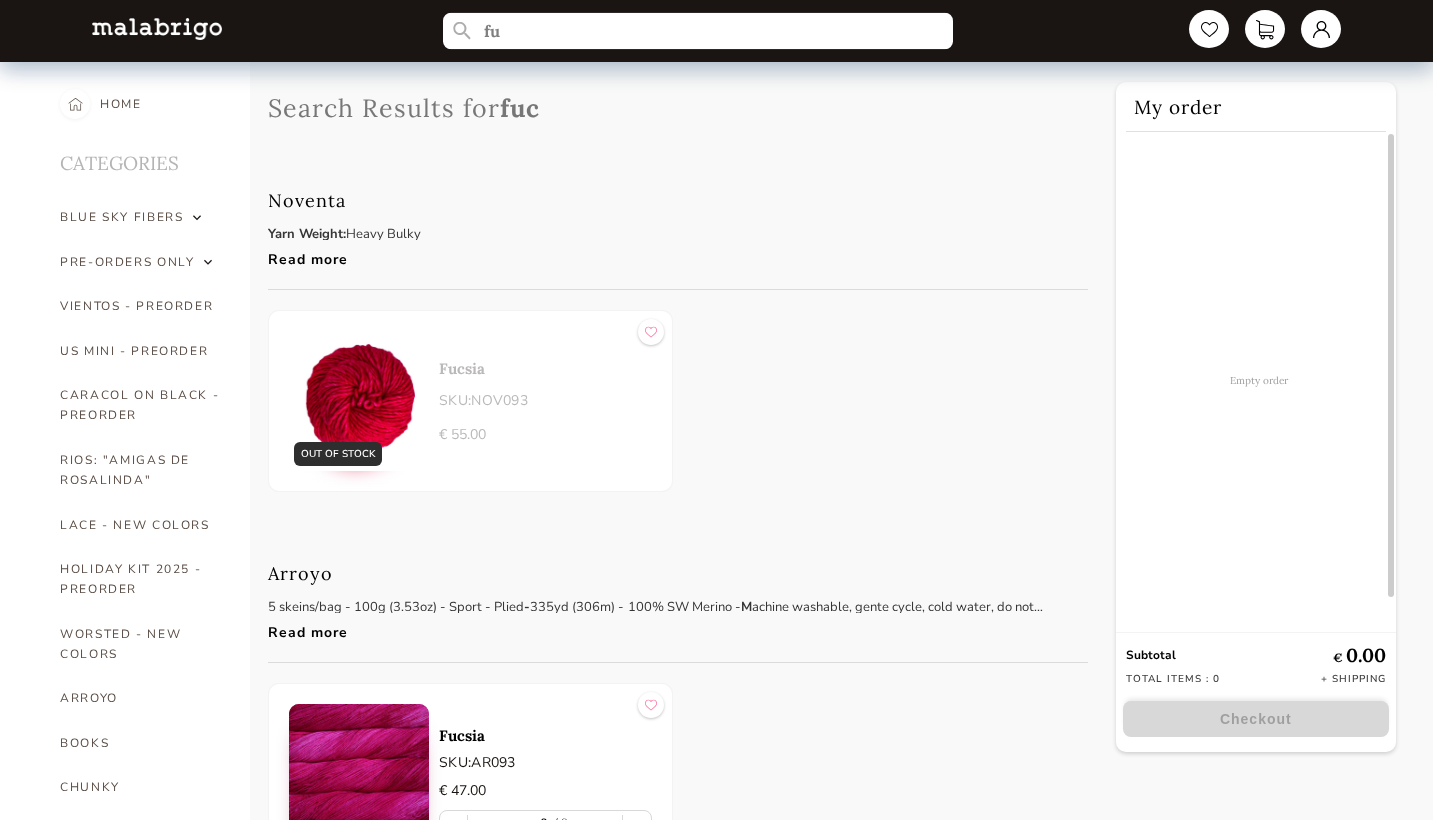 type on "f" 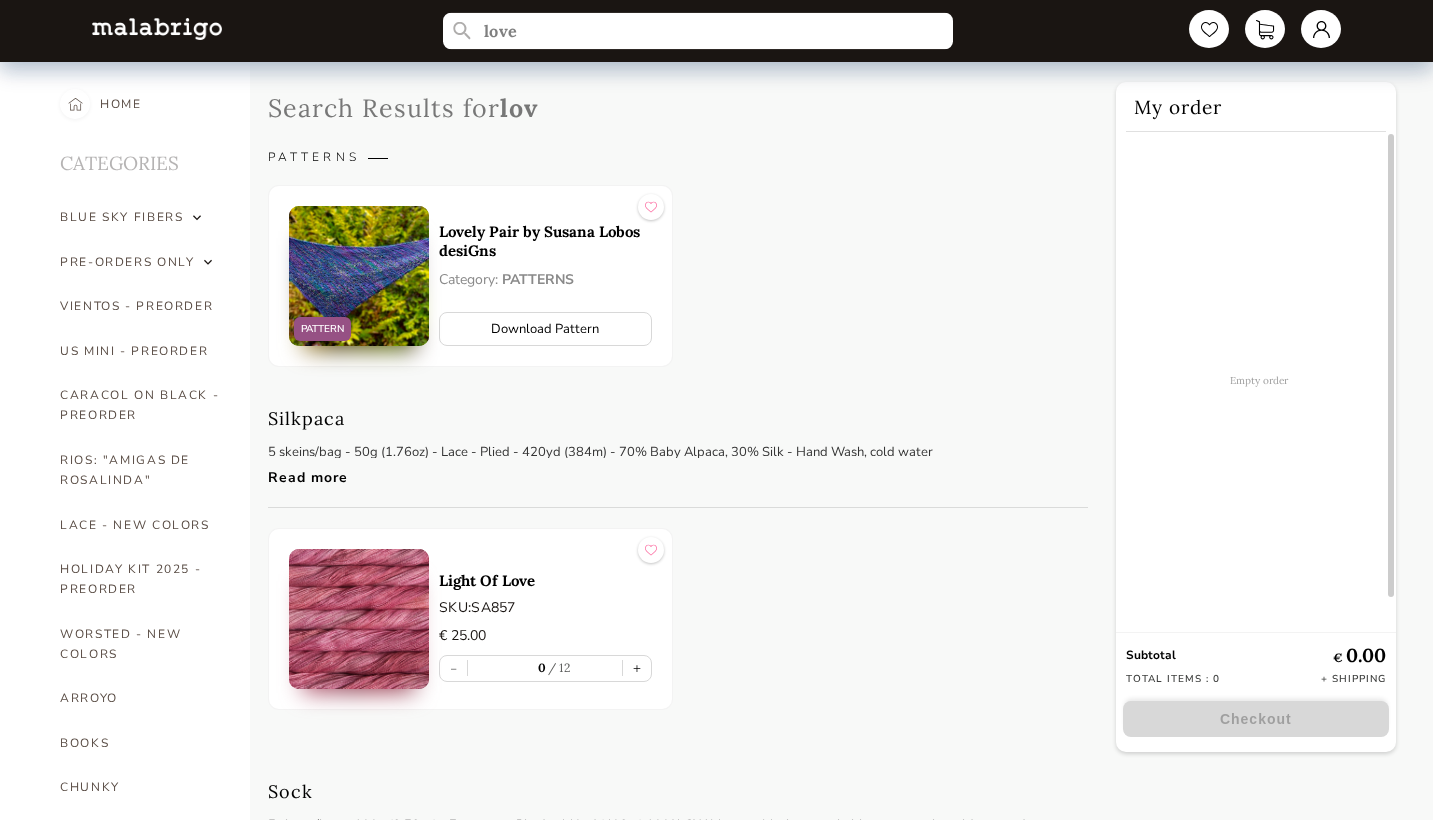 type on "love" 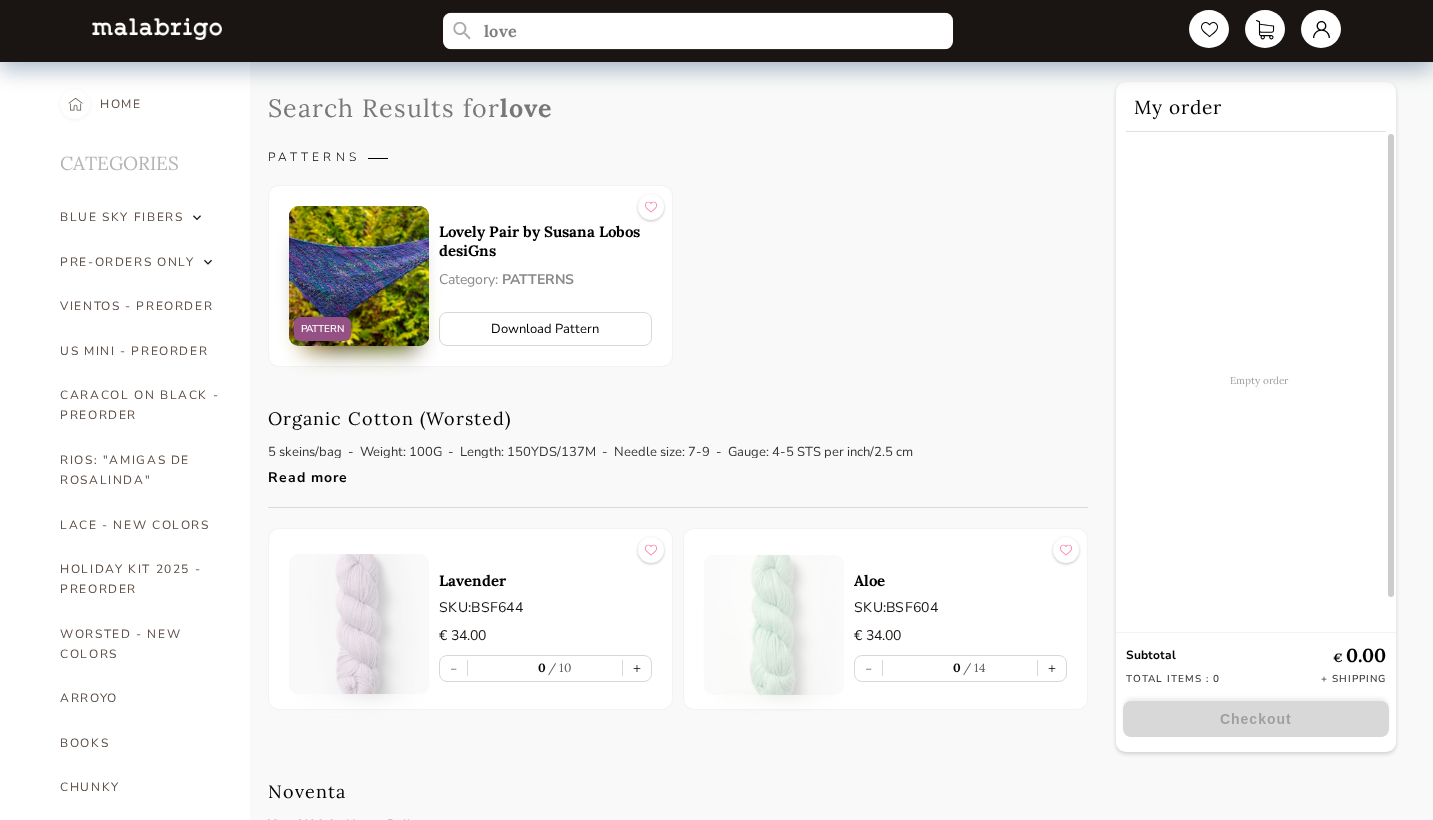 scroll, scrollTop: 0, scrollLeft: 0, axis: both 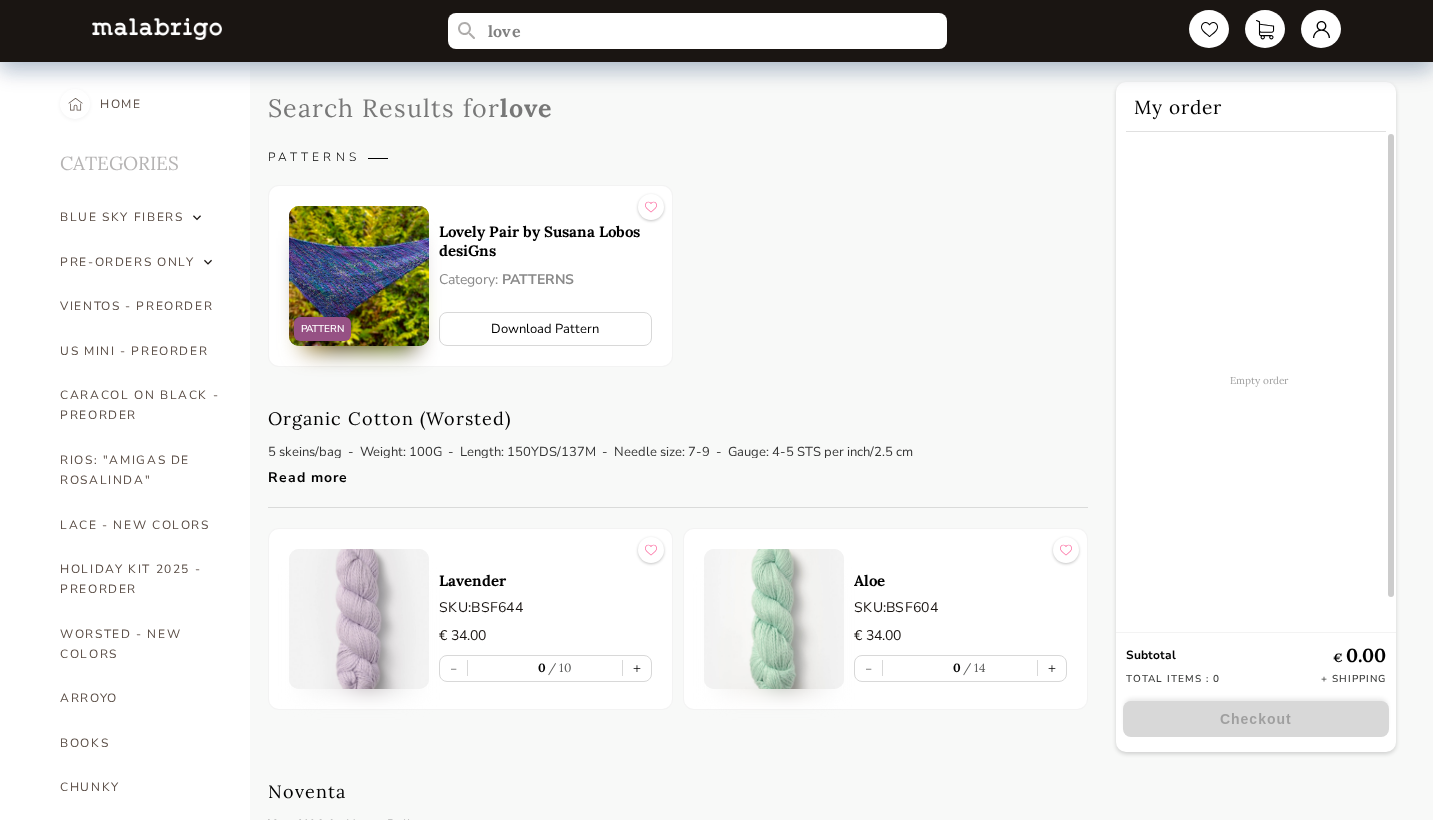 click on "Organic Cotton (Worsted)" at bounding box center (389, 418) 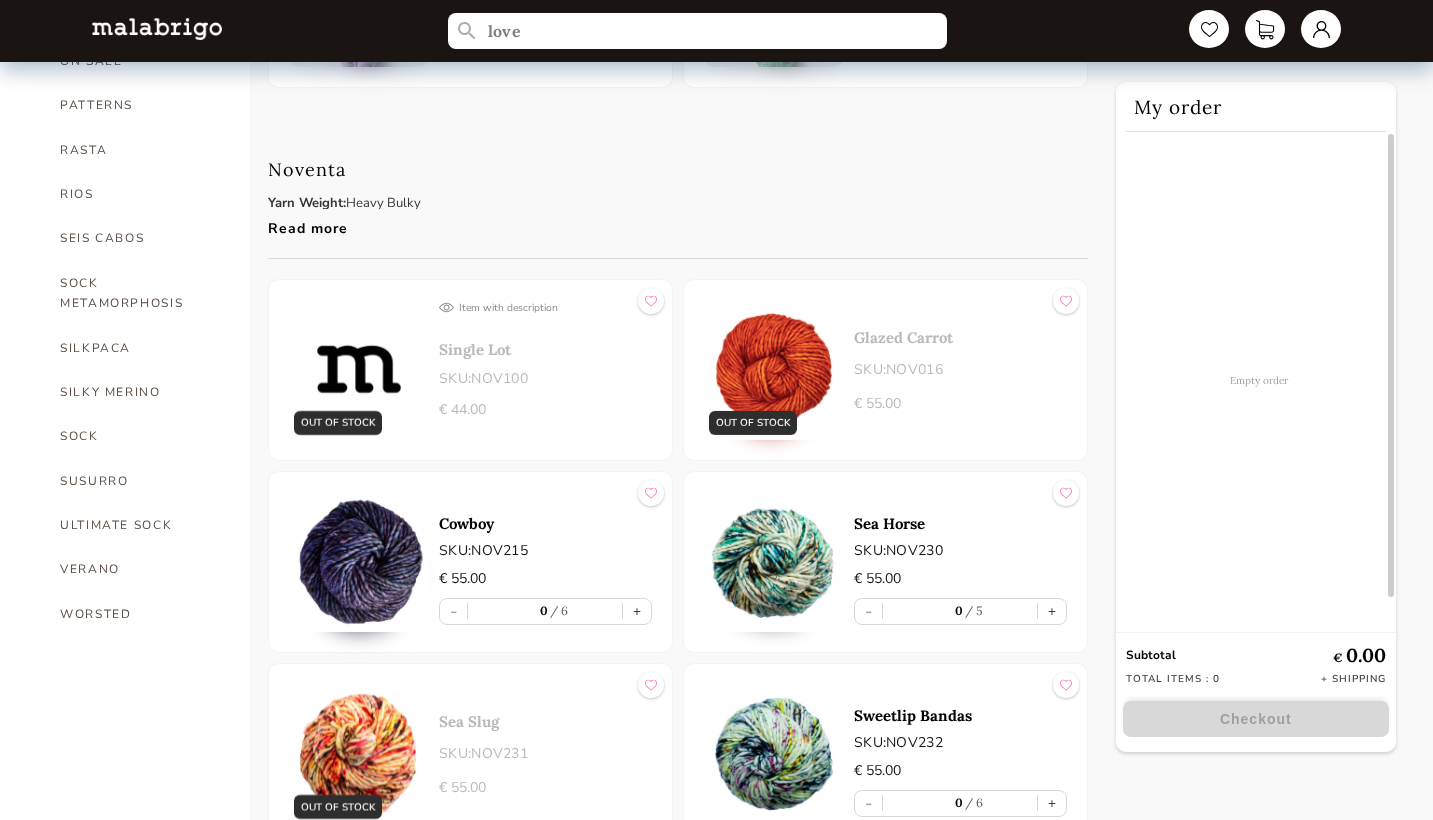 scroll, scrollTop: 1128, scrollLeft: 0, axis: vertical 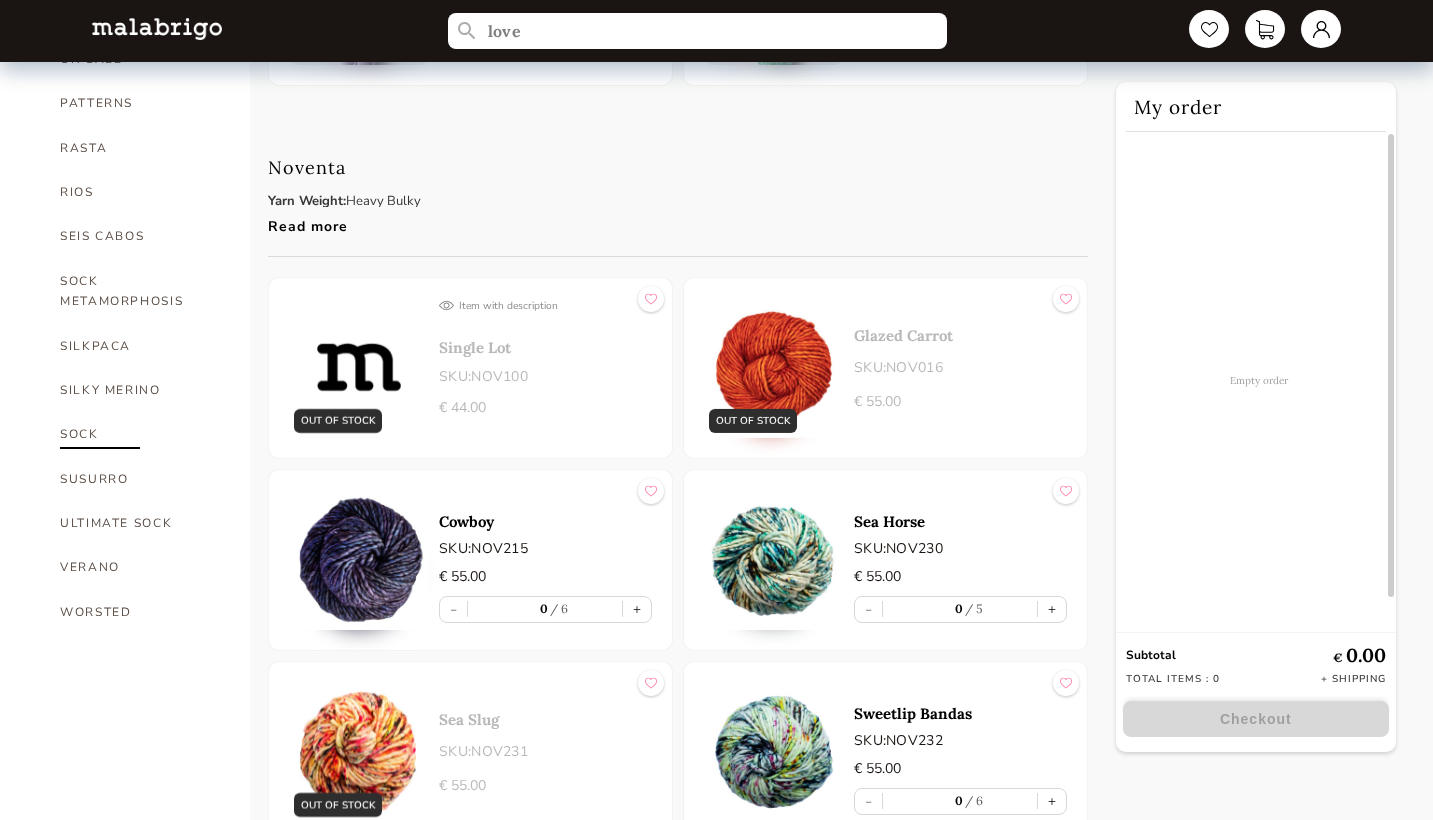 click on "SOCK" at bounding box center (140, 434) 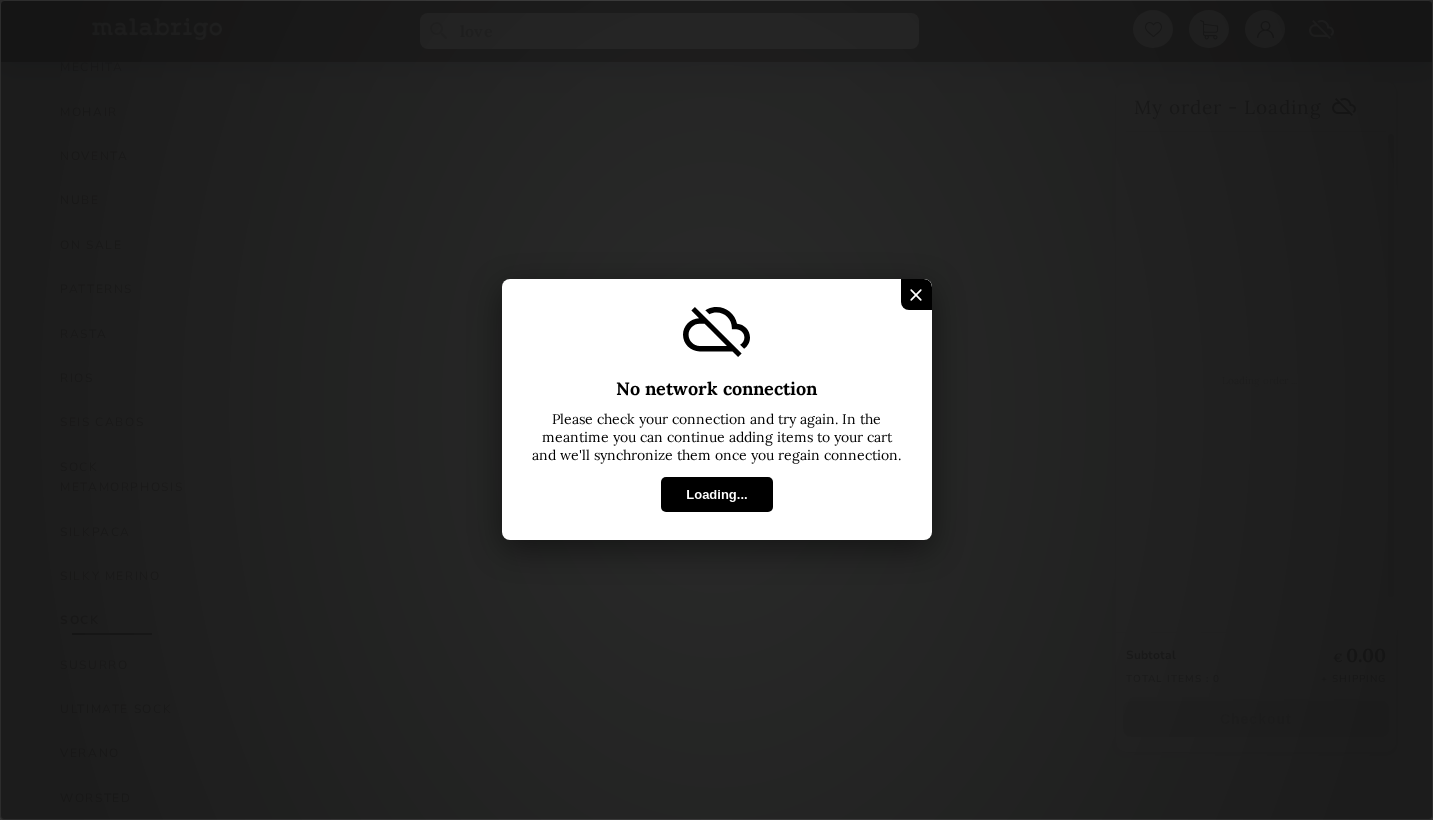 scroll, scrollTop: 927, scrollLeft: 0, axis: vertical 